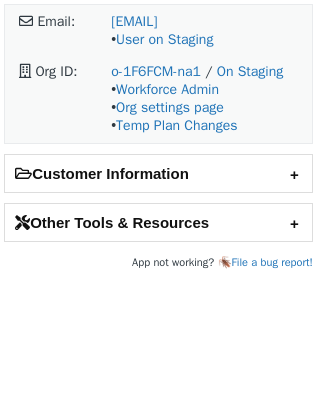 scroll, scrollTop: 0, scrollLeft: 0, axis: both 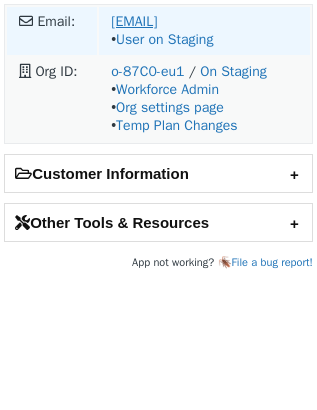 click on "marketing@ampeco.com" at bounding box center (134, 21) 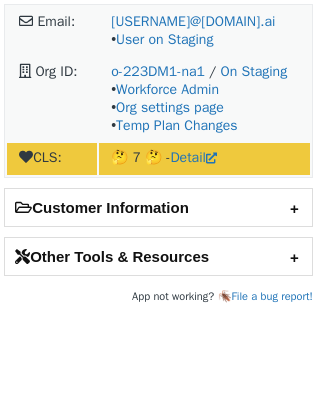 scroll, scrollTop: 0, scrollLeft: 0, axis: both 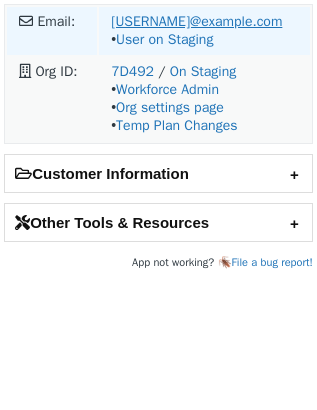 click on "clhostis@digitaleo.com" at bounding box center (196, 21) 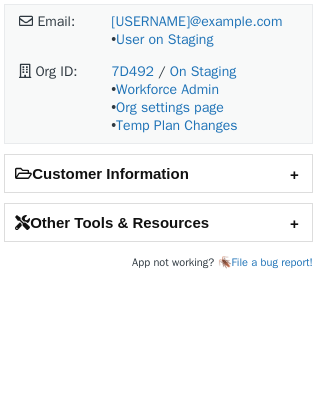 scroll, scrollTop: 0, scrollLeft: 0, axis: both 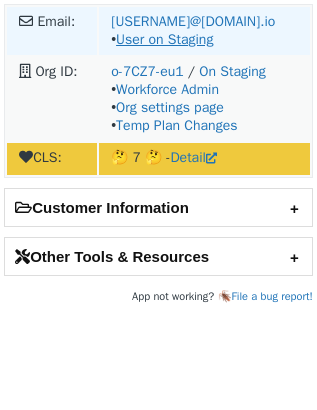 click on "User on Staging" at bounding box center (164, 39) 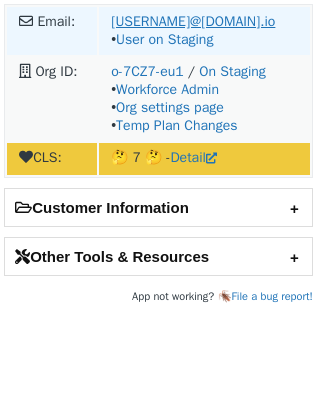 click on "[USERNAME]@[DOMAIN].io" at bounding box center (193, 21) 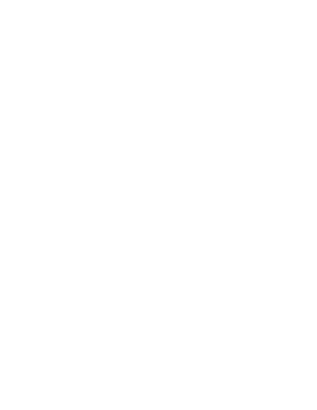 scroll, scrollTop: 0, scrollLeft: 0, axis: both 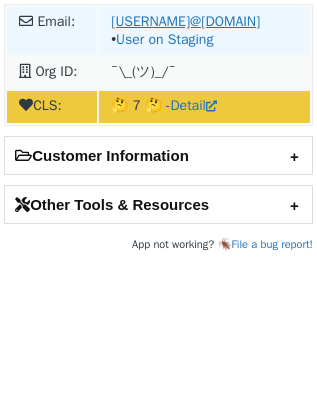 click on "[USERNAME]@[DOMAIN]" at bounding box center [185, 21] 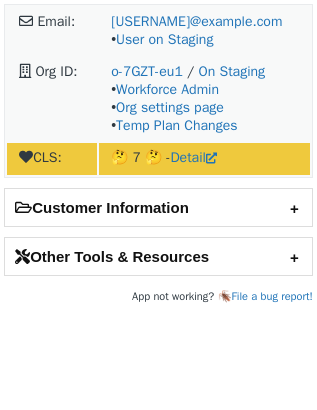 scroll, scrollTop: 0, scrollLeft: 0, axis: both 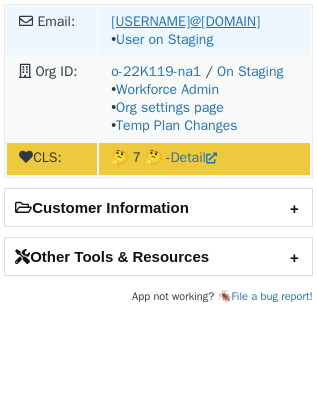 click on "[USERNAME]@[DOMAIN]" at bounding box center [185, 21] 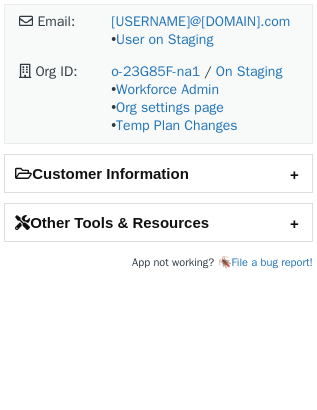 scroll, scrollTop: 0, scrollLeft: 0, axis: both 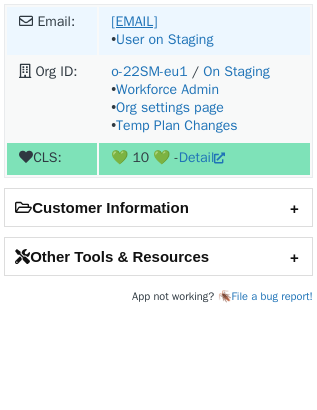 click on "[USERNAME]@[DOMAIN].com" at bounding box center [134, 21] 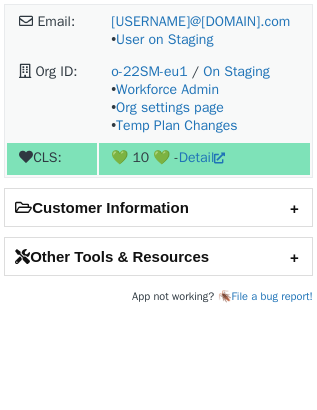 scroll, scrollTop: 0, scrollLeft: 0, axis: both 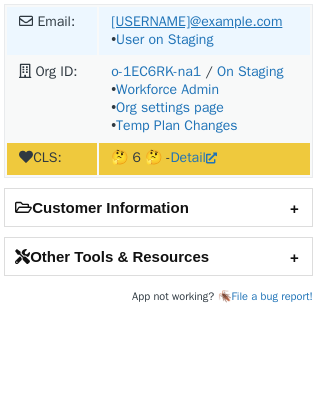 click on "[USERNAME]@example.com" at bounding box center [196, 21] 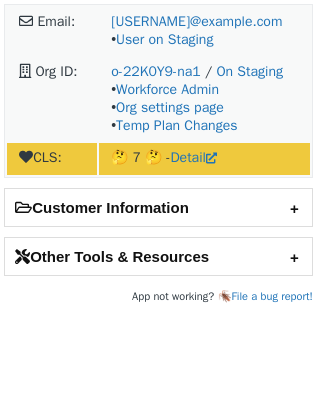 scroll, scrollTop: 0, scrollLeft: 0, axis: both 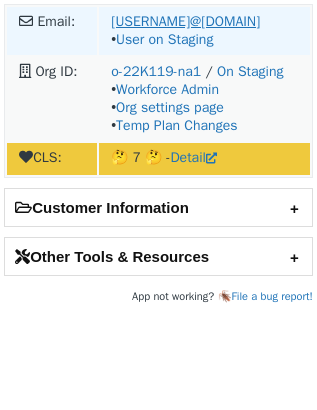 click on "[USERNAME]@[DOMAIN]" at bounding box center [185, 21] 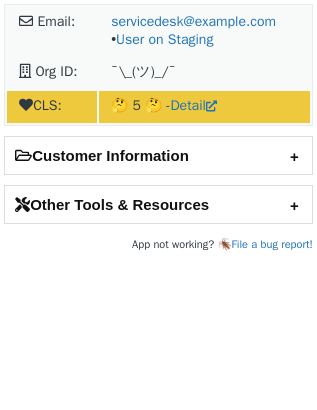 scroll, scrollTop: 0, scrollLeft: 0, axis: both 